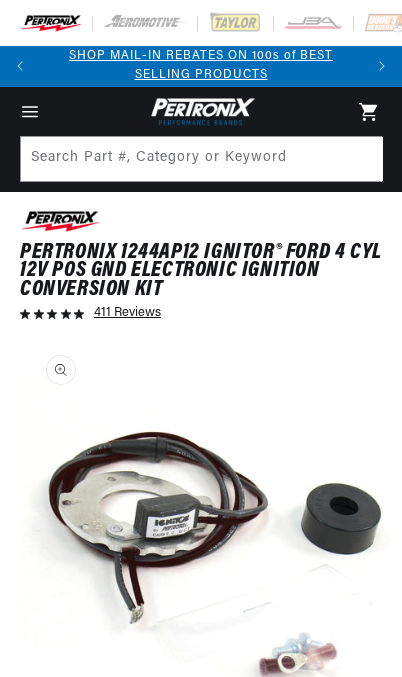 scroll, scrollTop: 0, scrollLeft: 0, axis: both 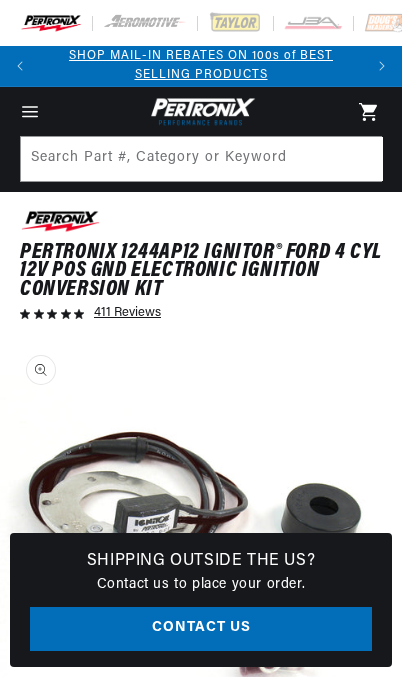 click at bounding box center (20, 66) 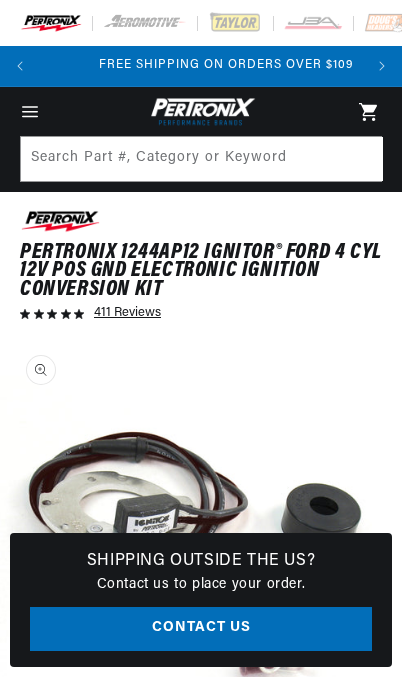 scroll, scrollTop: 0, scrollLeft: 322, axis: horizontal 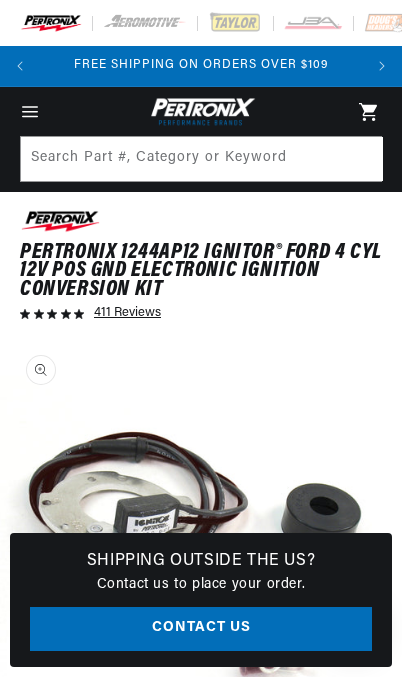 click 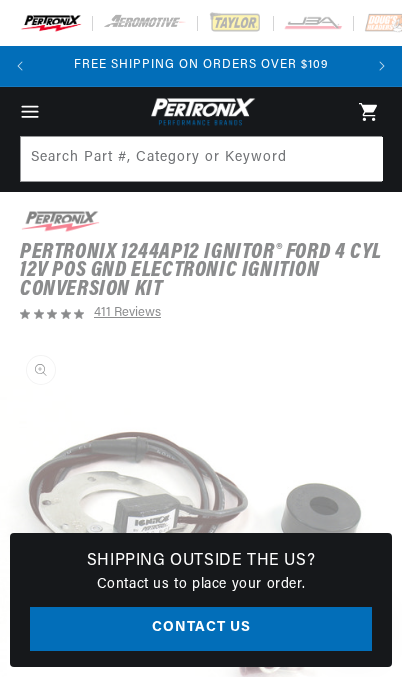 click 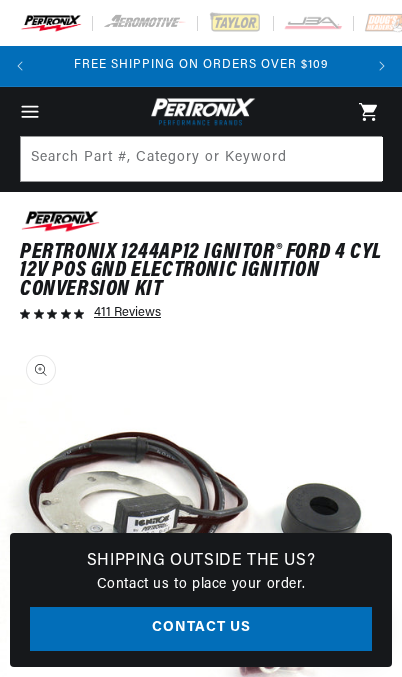 scroll, scrollTop: 0, scrollLeft: 0, axis: both 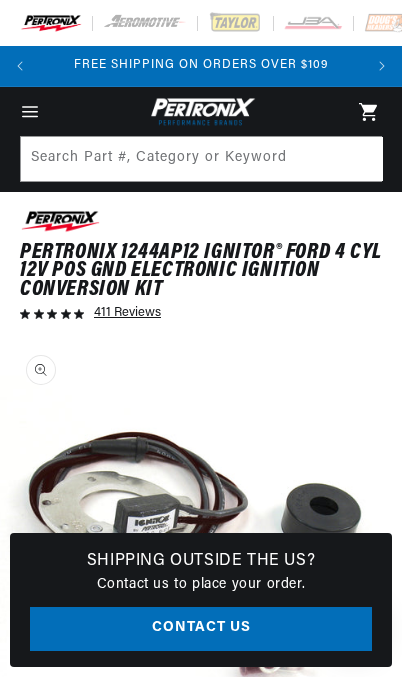 click 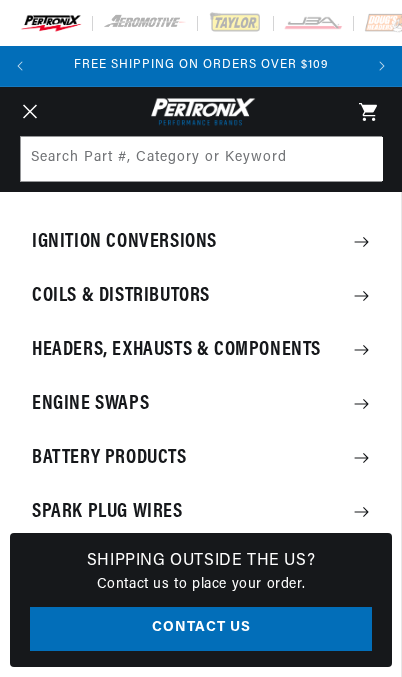 click on "Engine Swaps" at bounding box center (200, 404) 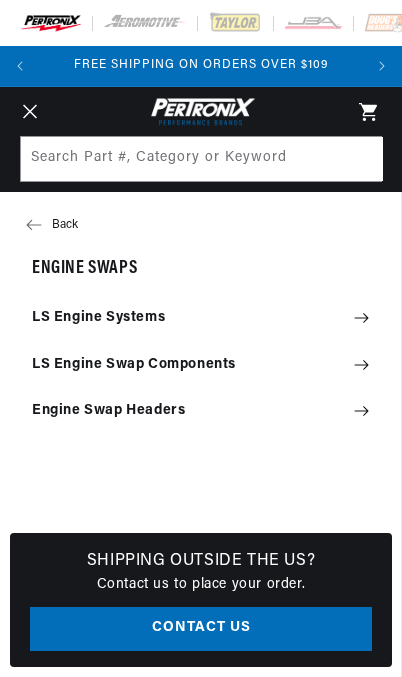 click on "Back" at bounding box center (200, 225) 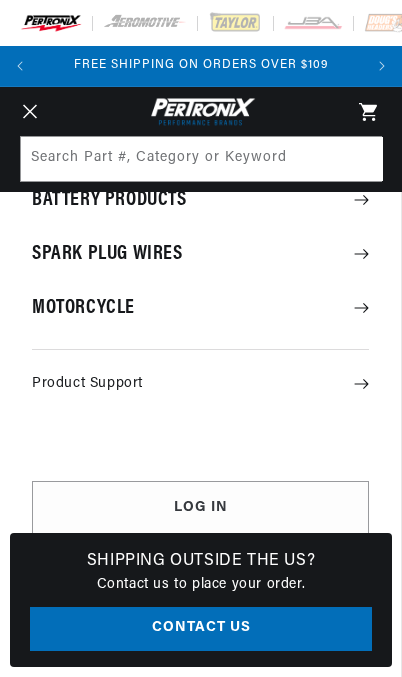 scroll, scrollTop: 264, scrollLeft: 0, axis: vertical 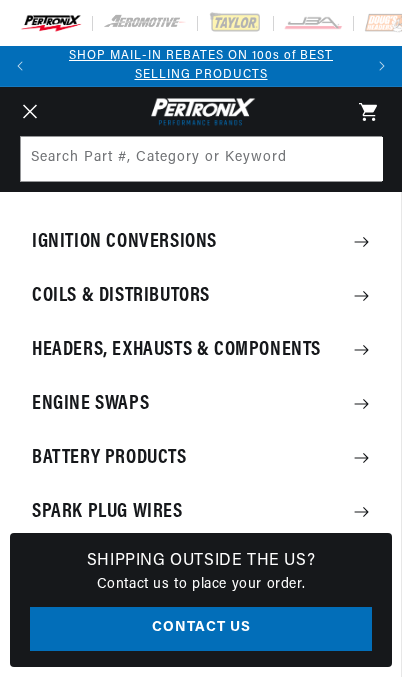 click on "Ignition Conversions" at bounding box center (200, 242) 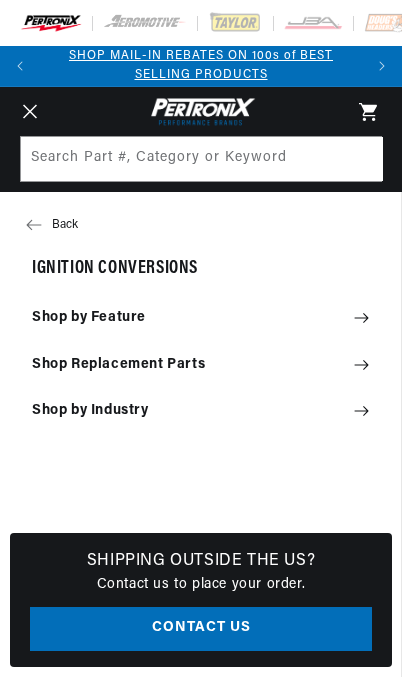 click on "Shop Replacement Parts" at bounding box center [200, 365] 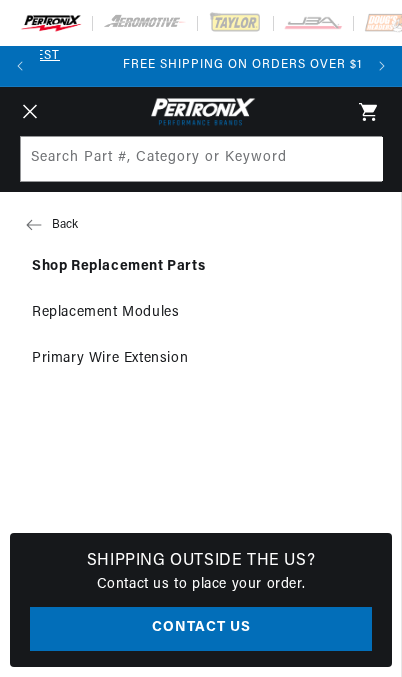 scroll, scrollTop: 0, scrollLeft: 322, axis: horizontal 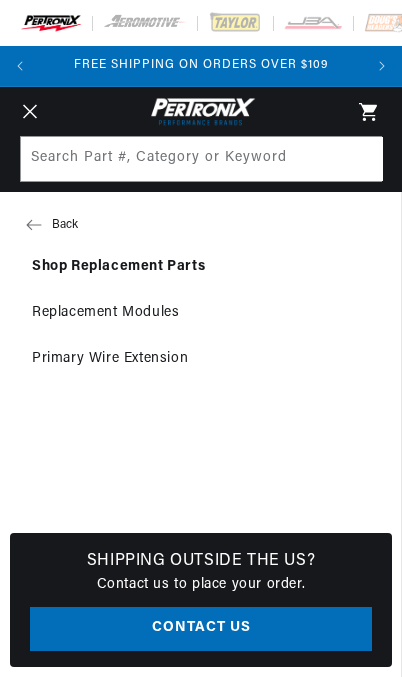 click on "Replacement Modules" at bounding box center [200, 313] 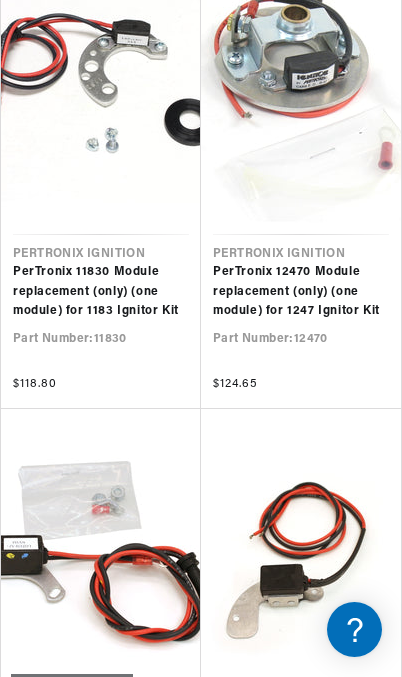 scroll, scrollTop: 673, scrollLeft: 0, axis: vertical 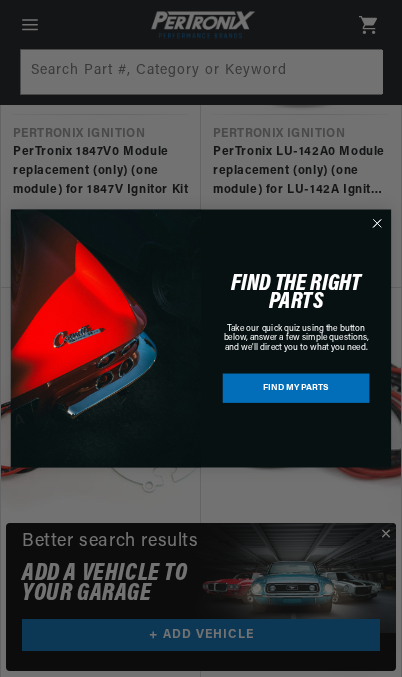 click on "FIND THE RIGHT PARTS Take our quick quiz using the button below, answer a few simple questions, and we'll direct you to what you need. FIND MY PARTS" at bounding box center [290, 338] 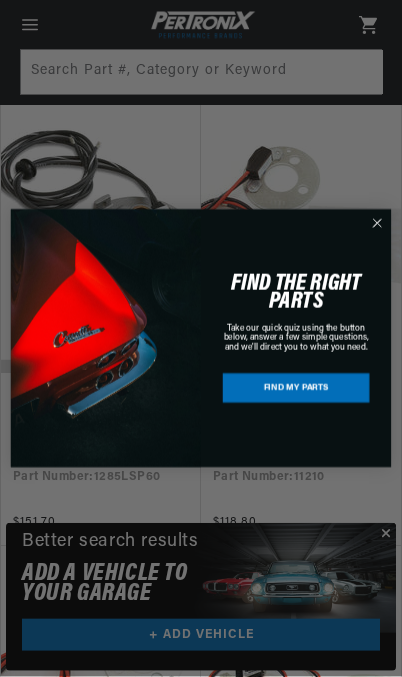 click on "FIND MY PARTS" at bounding box center (296, 387) 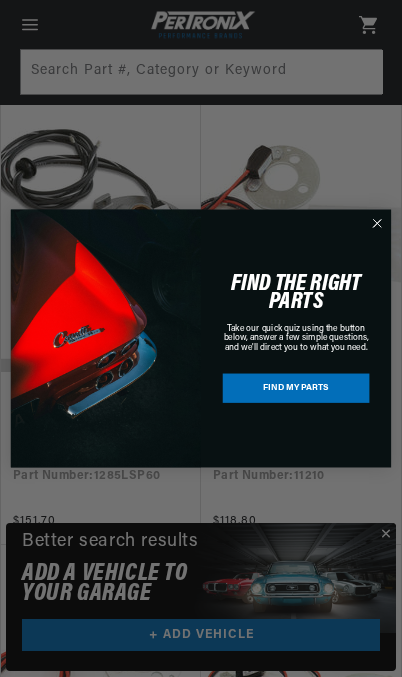 scroll, scrollTop: 0, scrollLeft: 0, axis: both 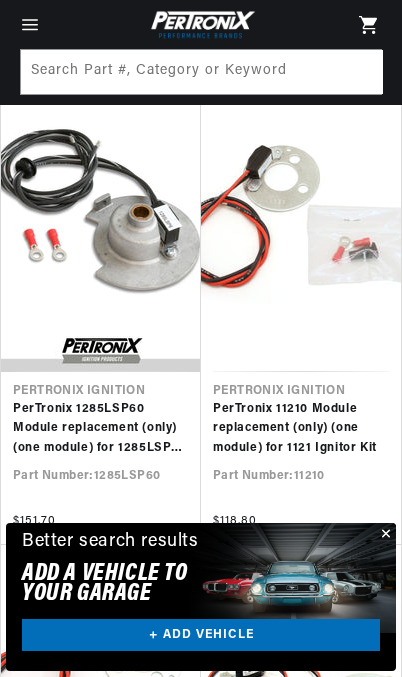 click on "Close dialog FIND THE RIGHT PARTS Take our quick quiz using the button below, answer a few simple questions, and we'll direct you to what you need. FIND MY PARTS Submit" at bounding box center (201, 338) 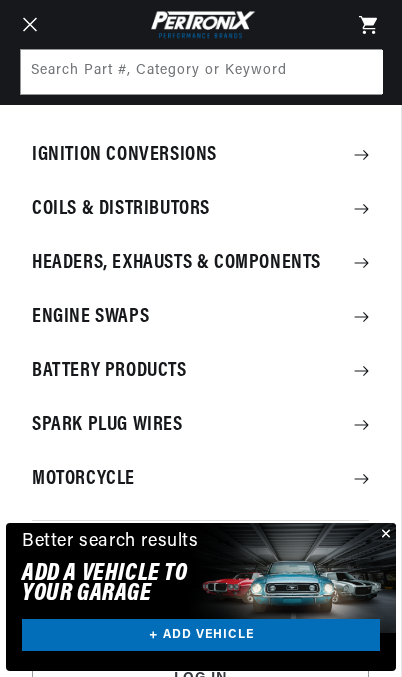 click on "Coils & Distributors" at bounding box center [200, 209] 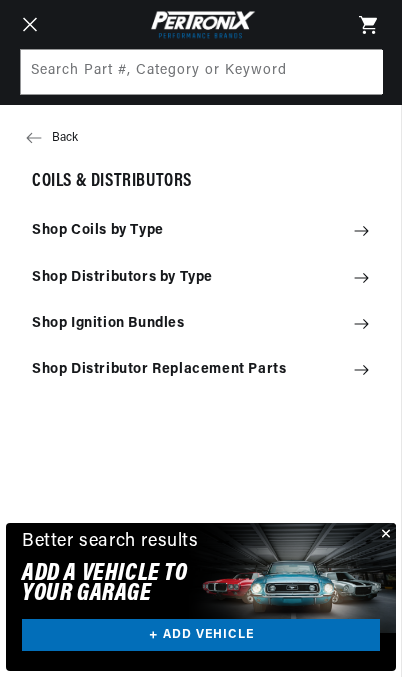 click on "Shop Distributors by Type" at bounding box center (200, 278) 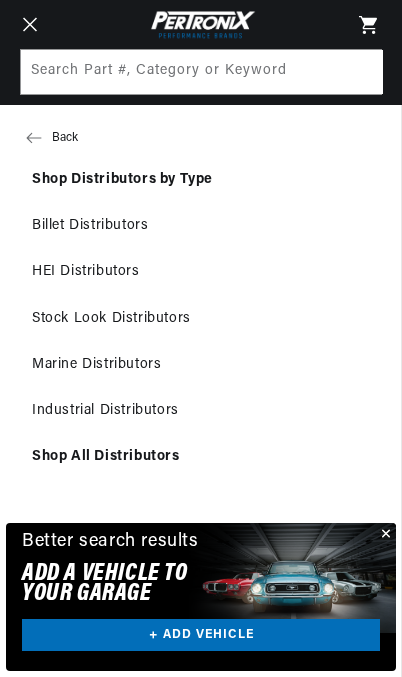 scroll, scrollTop: 0, scrollLeft: 322, axis: horizontal 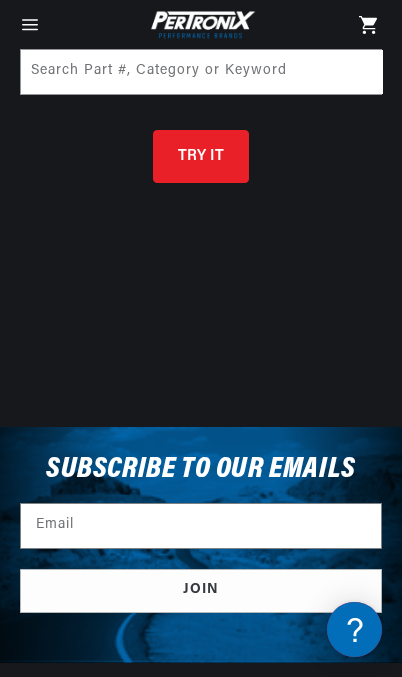 click on "TRY IT" at bounding box center [201, 156] 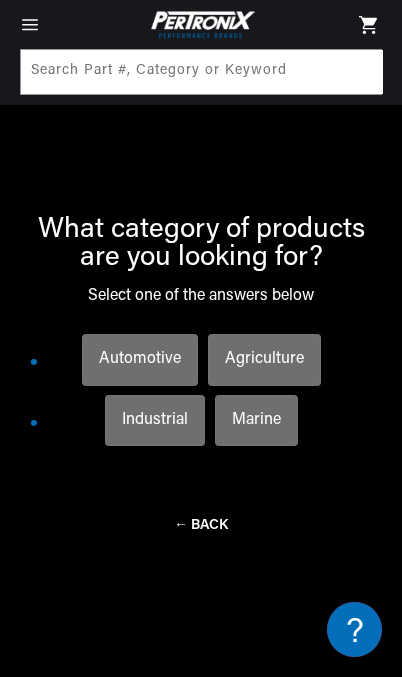 scroll, scrollTop: 134, scrollLeft: 0, axis: vertical 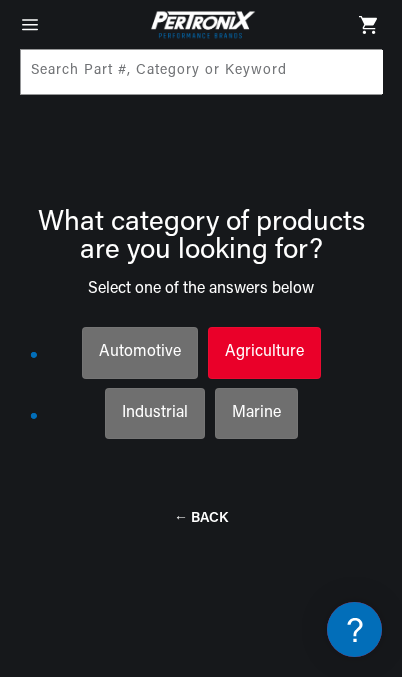 click on "Agriculture" at bounding box center [264, 353] 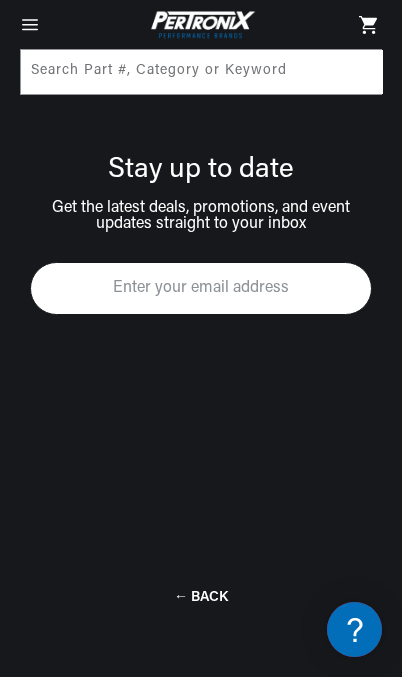 scroll, scrollTop: 132, scrollLeft: 0, axis: vertical 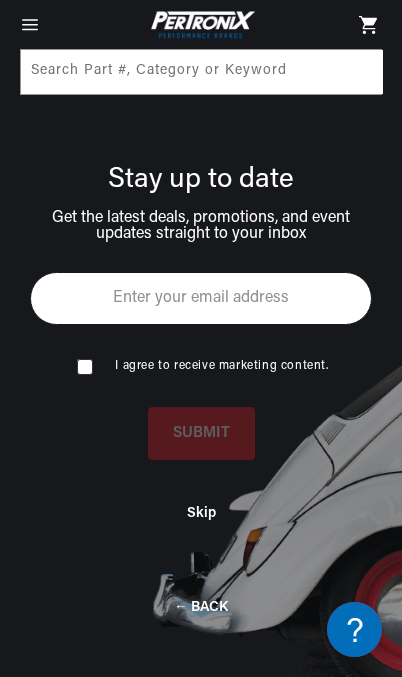 click at bounding box center (201, 298) 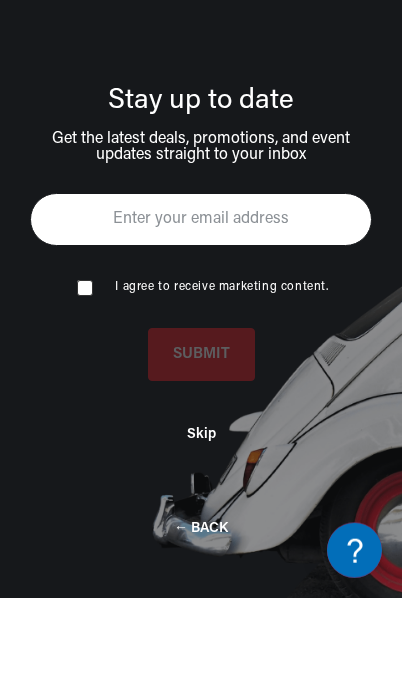 click at bounding box center (83, 365) 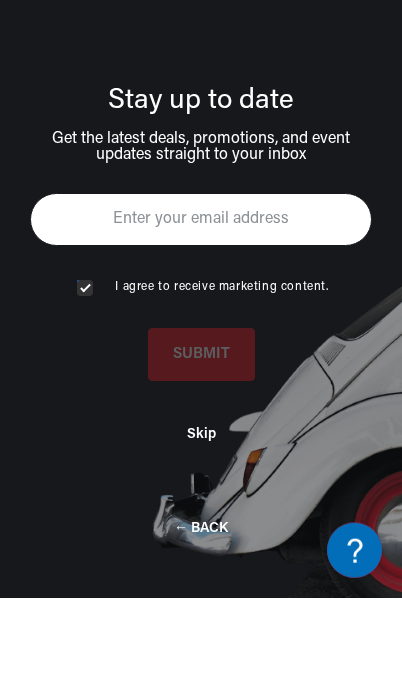 click at bounding box center (201, 298) 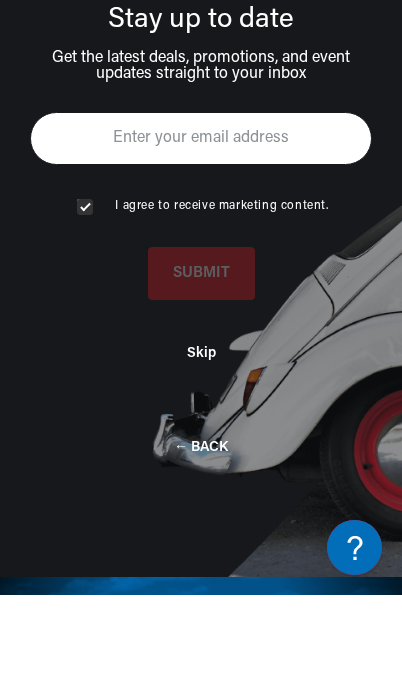 scroll, scrollTop: 0, scrollLeft: 0, axis: both 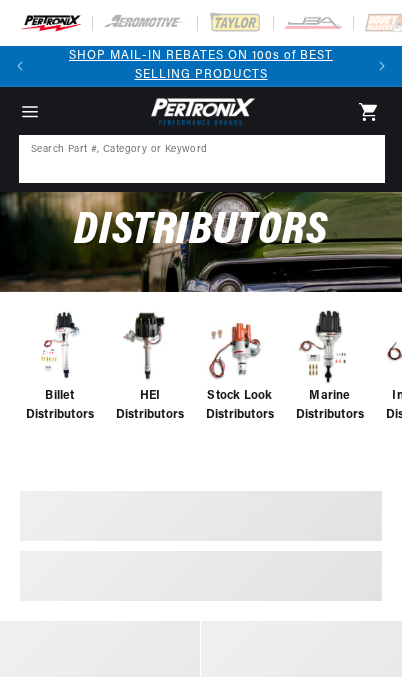 click at bounding box center (202, 159) 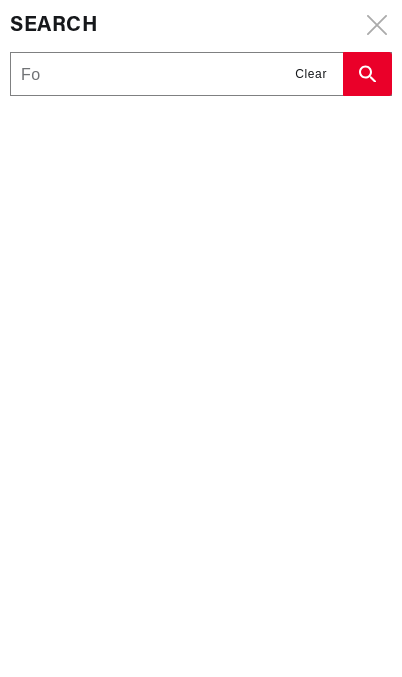 type on "For" 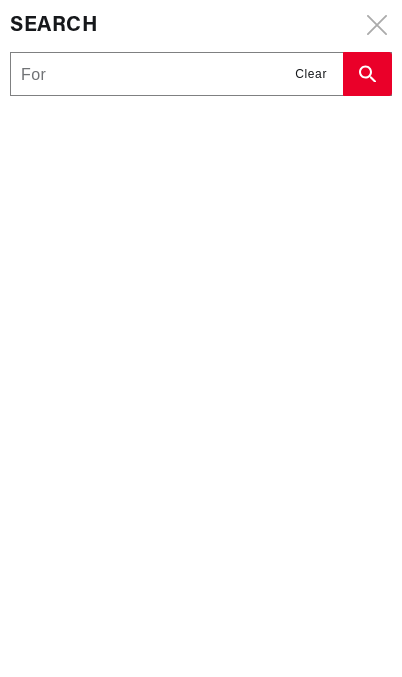 scroll, scrollTop: 0, scrollLeft: 0, axis: both 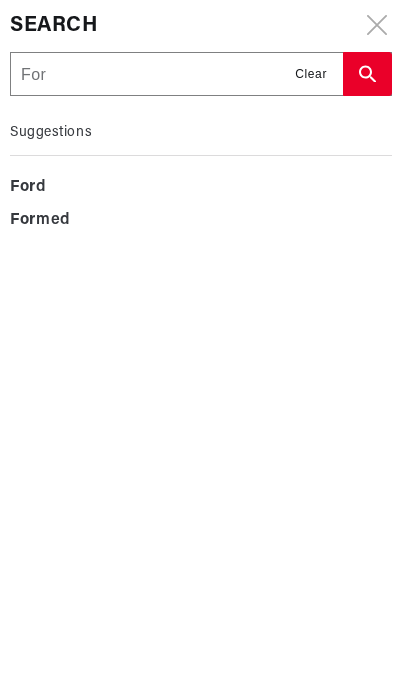 type on "For" 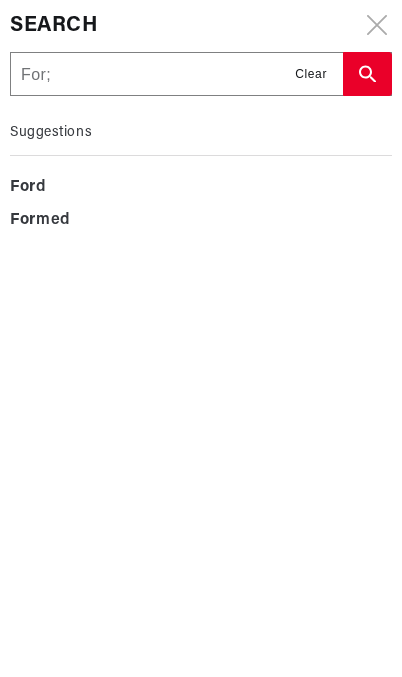 type on "For;" 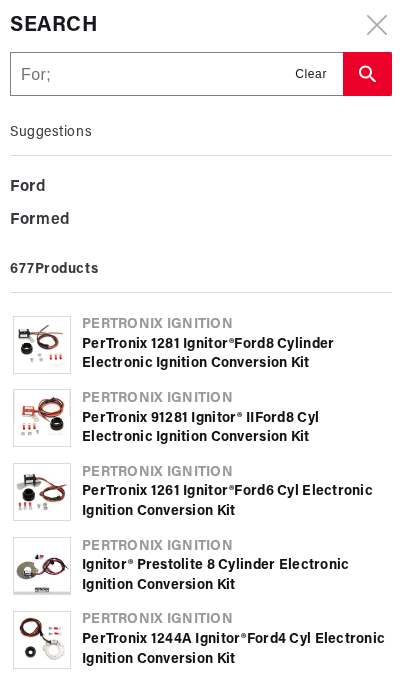 type on "For;" 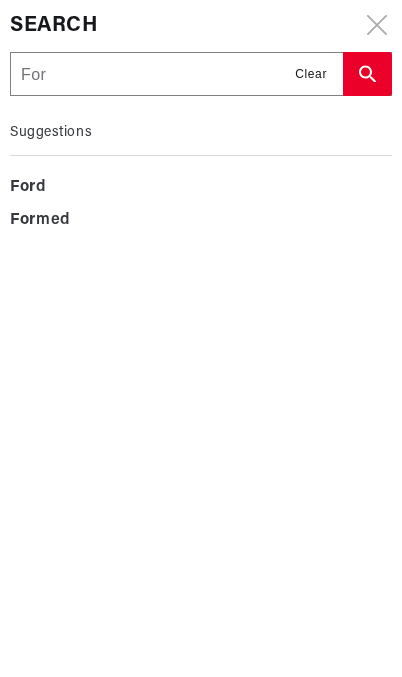 type on "Ford" 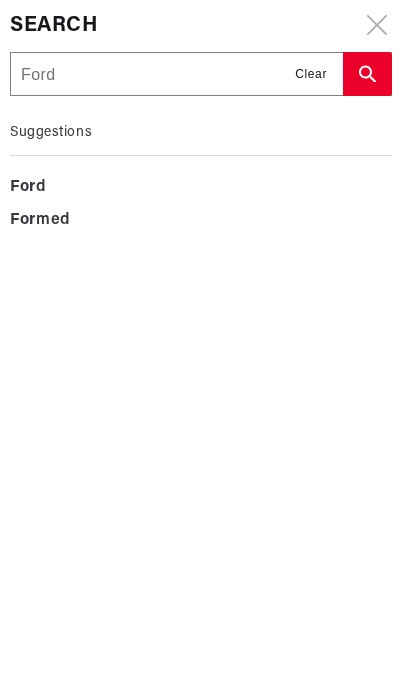 type on "Ford" 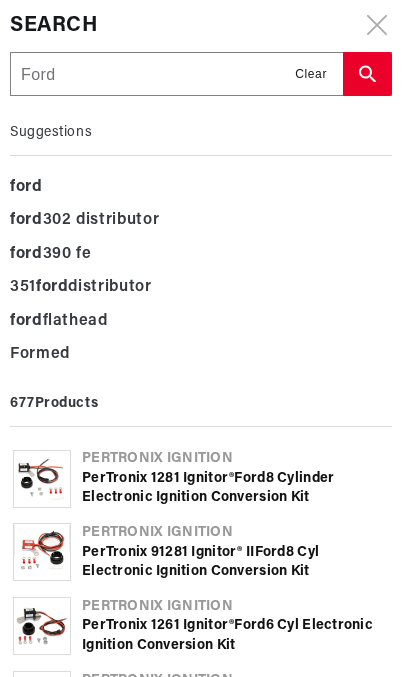 type on "Ford" 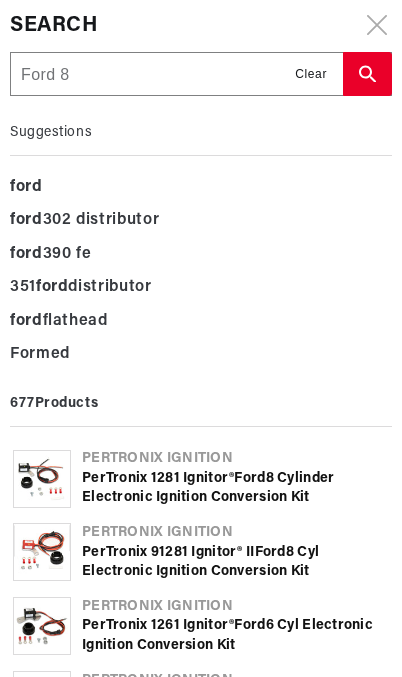 type on "Ford 8" 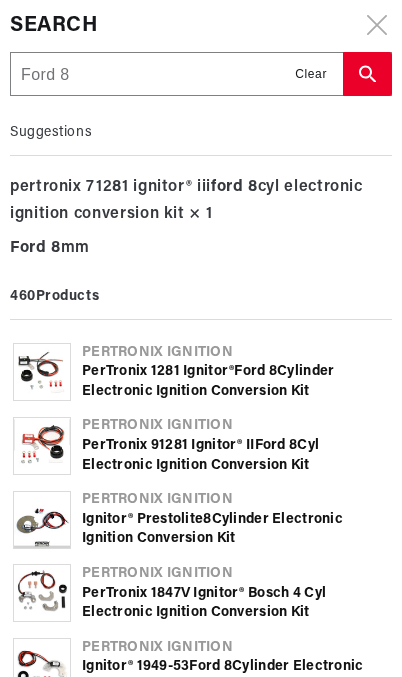 type on "Ford 8n" 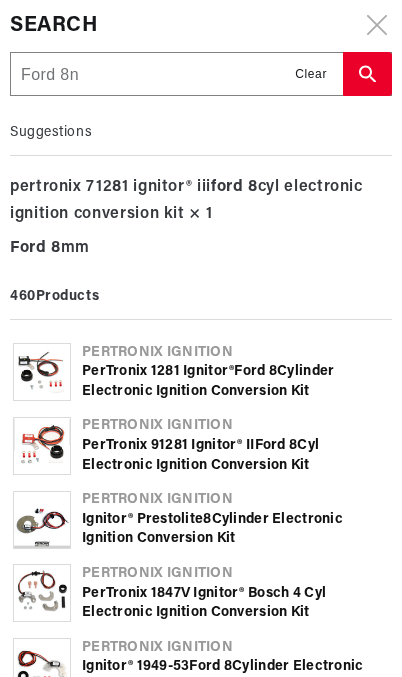 type on "Ford 8n" 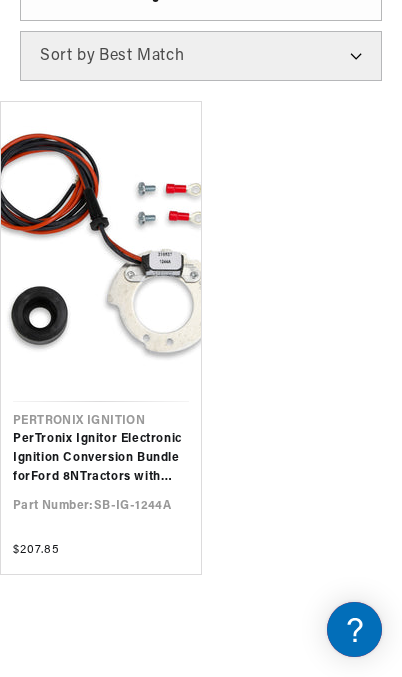 scroll, scrollTop: 255, scrollLeft: 0, axis: vertical 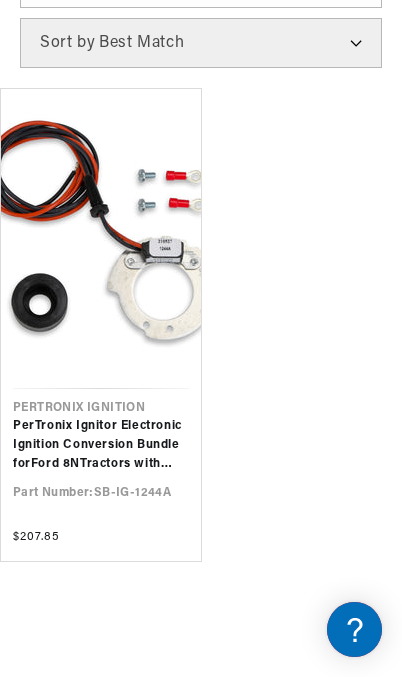 click on "PerTronix Ignitor Electronic Ignition Conversion Bundle for  Ford   8N  Tractors with Side Mount Distributor" at bounding box center (101, 446) 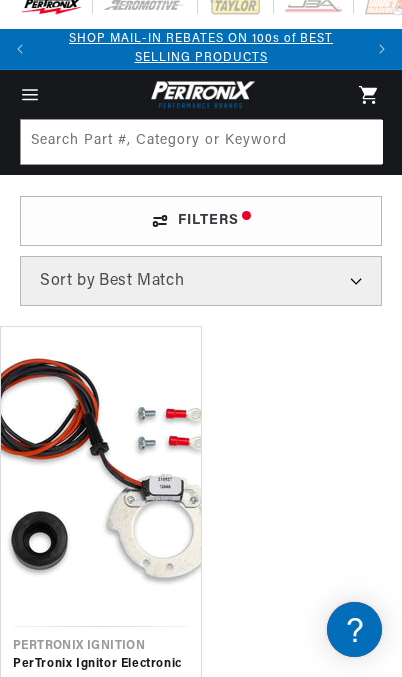 scroll, scrollTop: 0, scrollLeft: 0, axis: both 